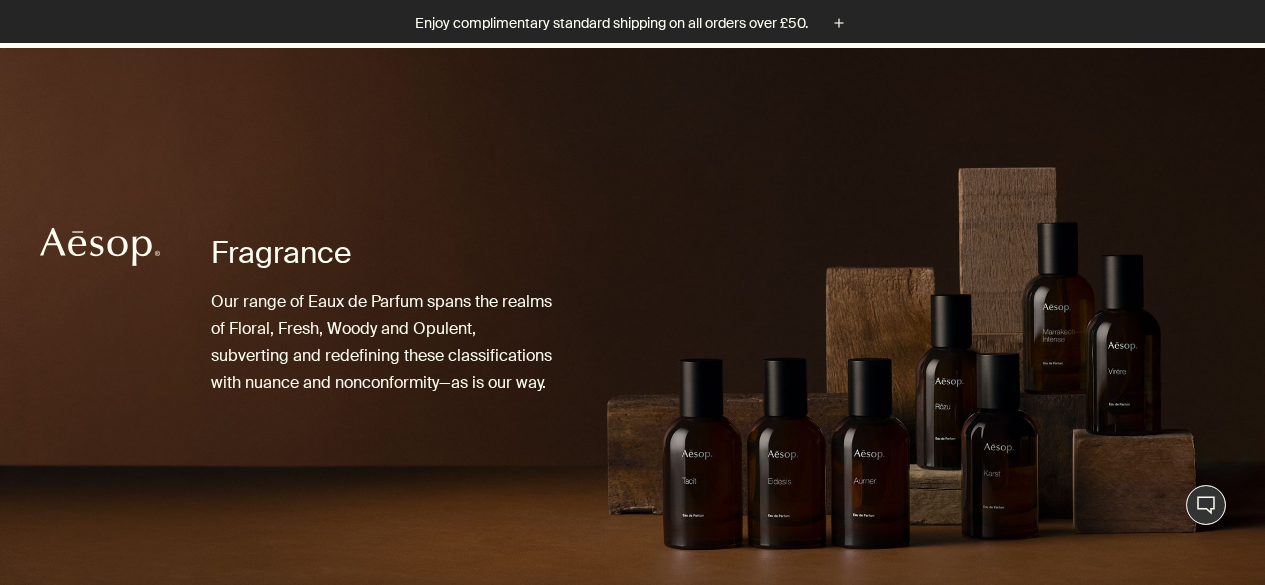 scroll, scrollTop: 1536, scrollLeft: 0, axis: vertical 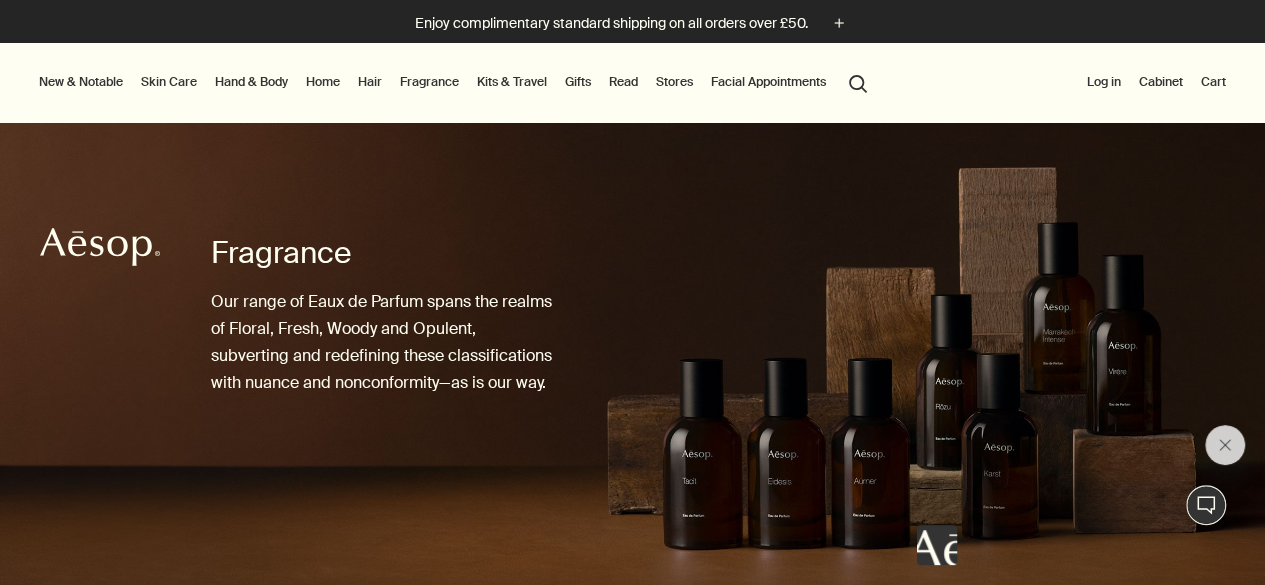 click on "Skin Care" at bounding box center (169, 82) 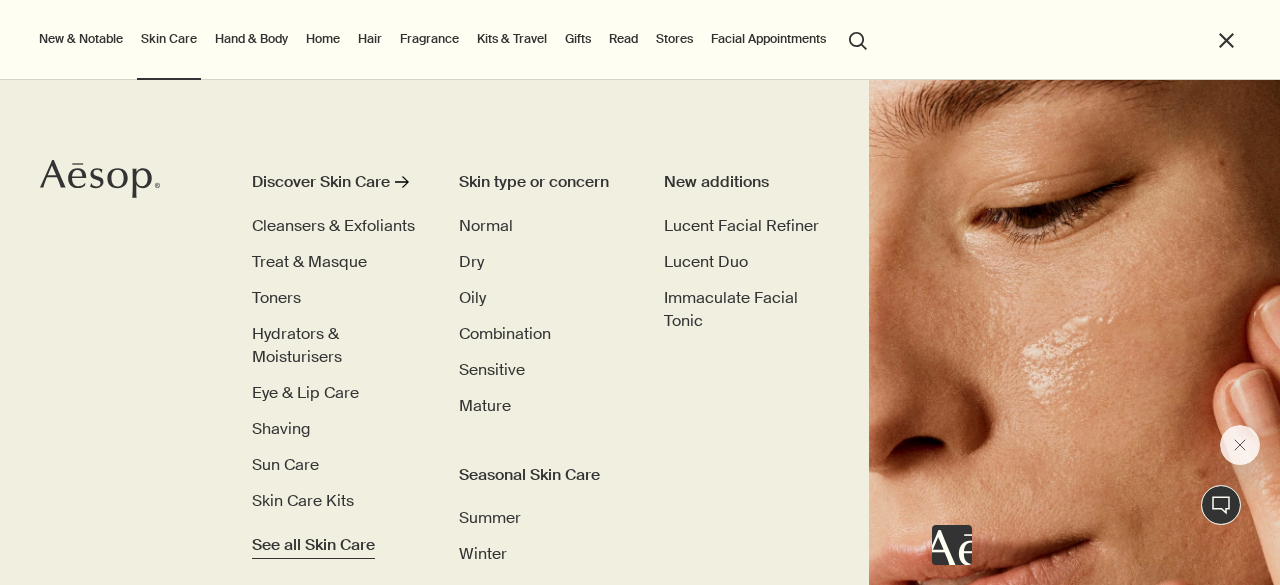 click on "See all Skin Care" at bounding box center [313, 545] 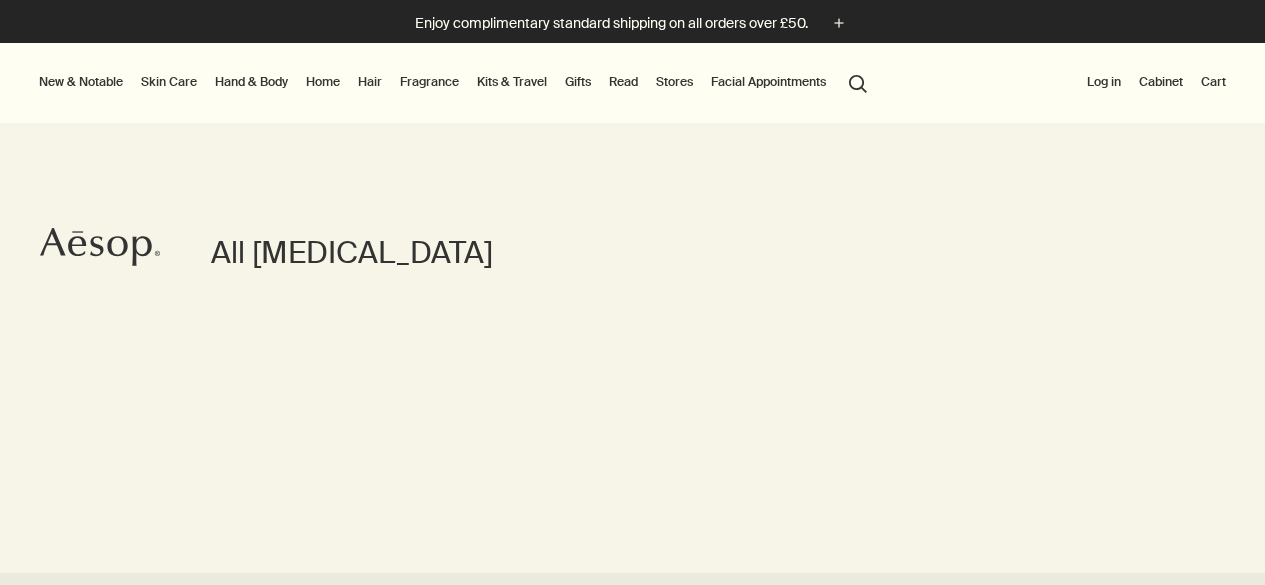 scroll, scrollTop: 0, scrollLeft: 0, axis: both 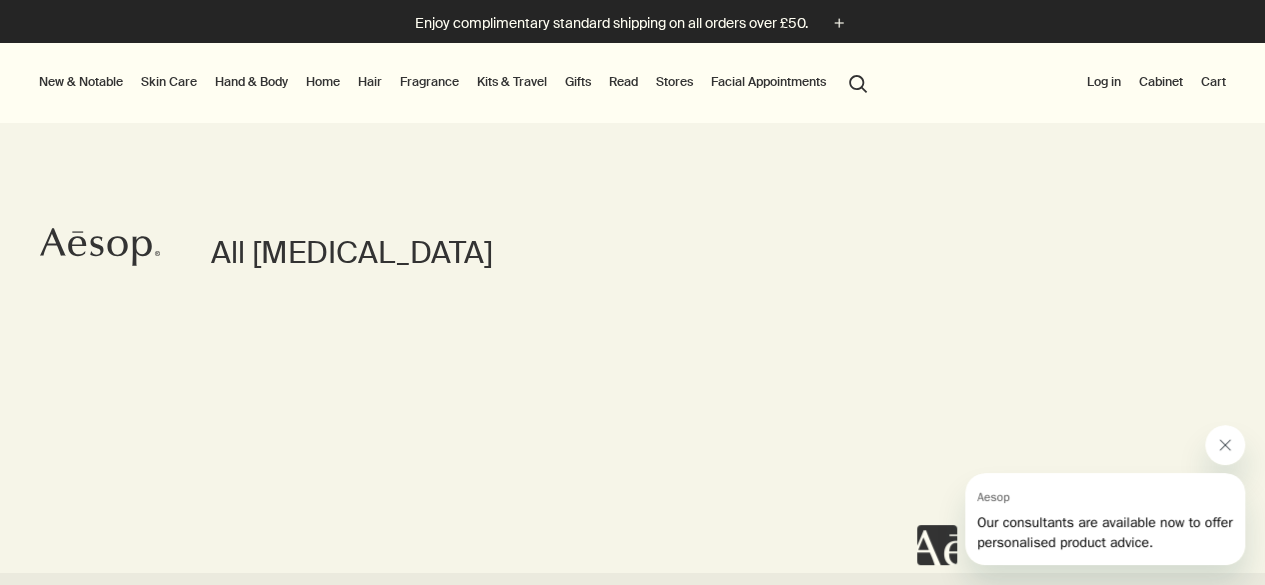 click 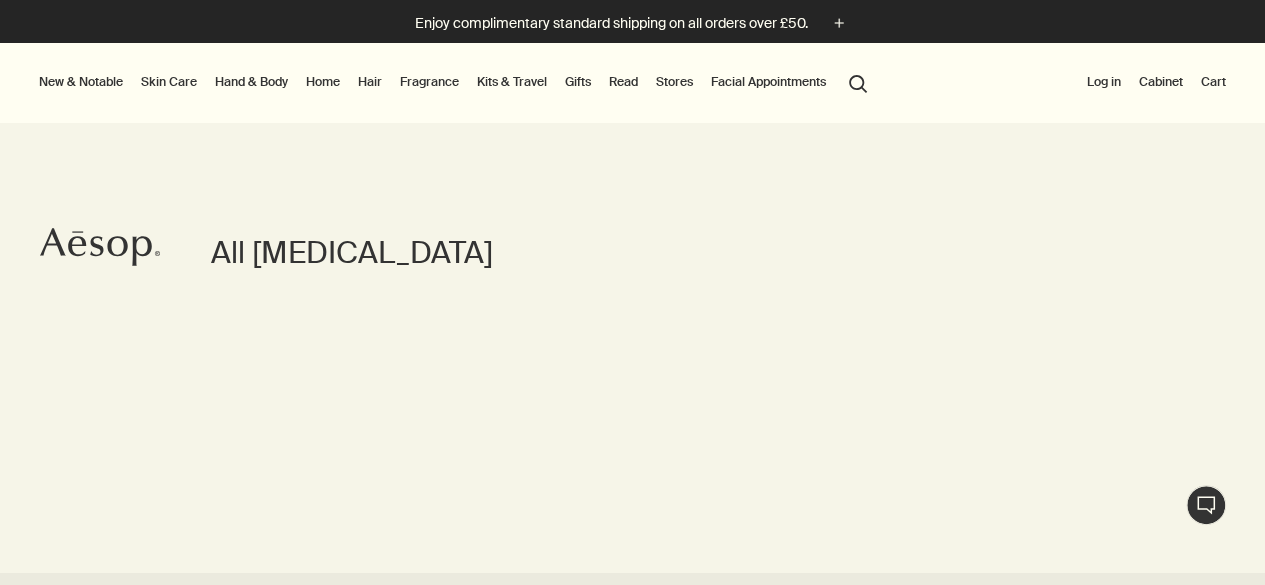 scroll, scrollTop: 512, scrollLeft: 0, axis: vertical 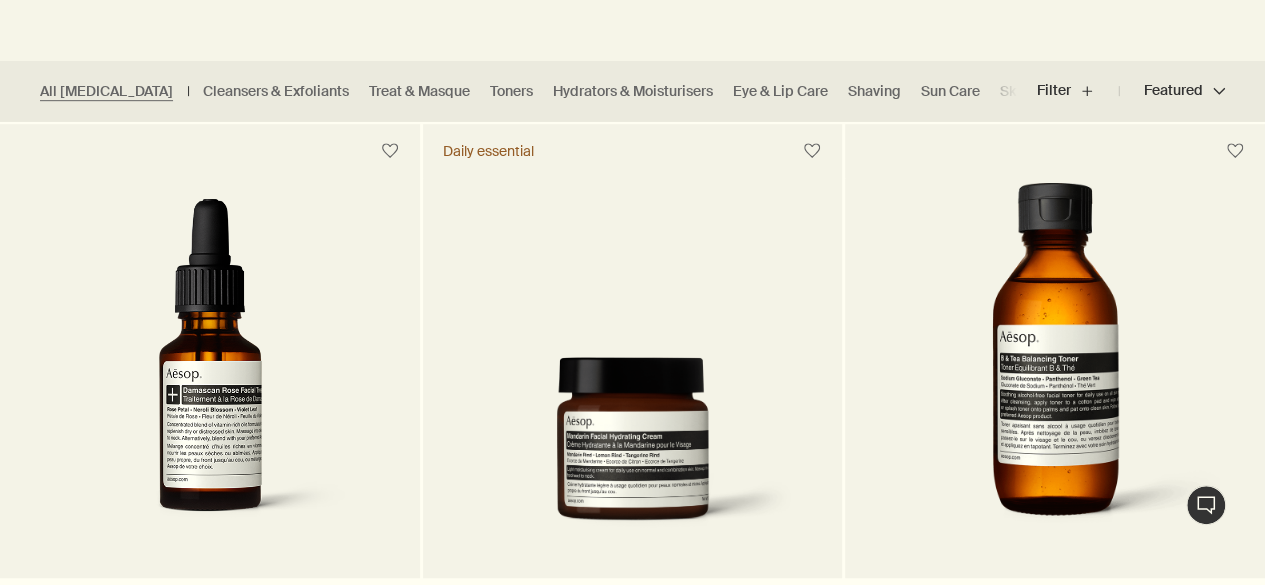 click on "Featured Featured chevron" at bounding box center [1172, 91] 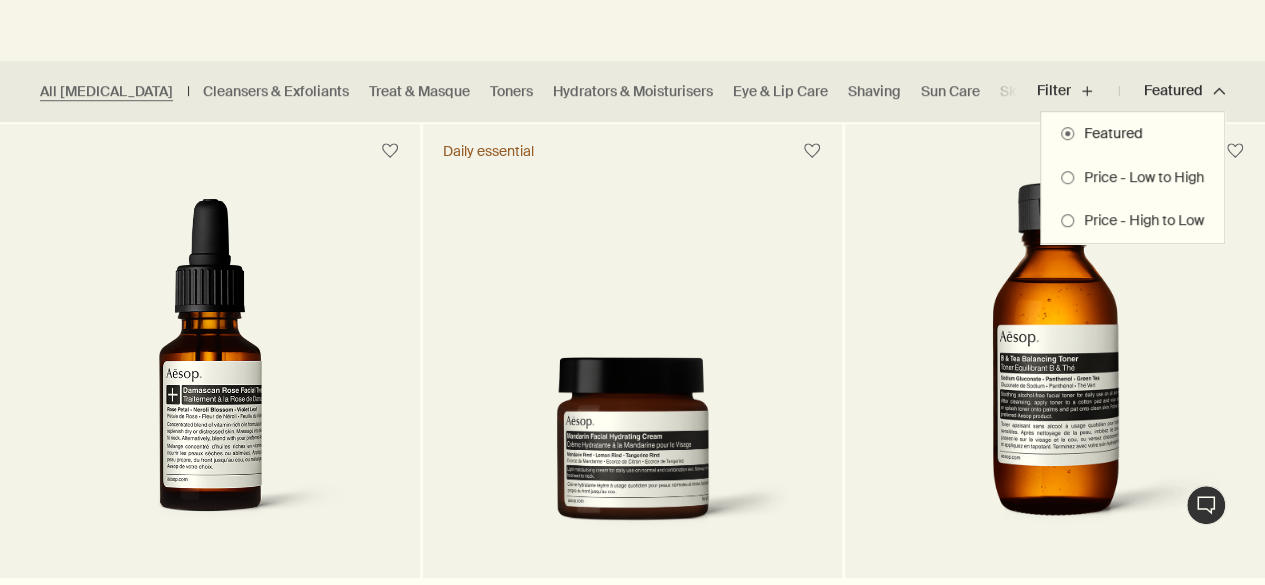 click on "Price - Low to High" at bounding box center [1139, 178] 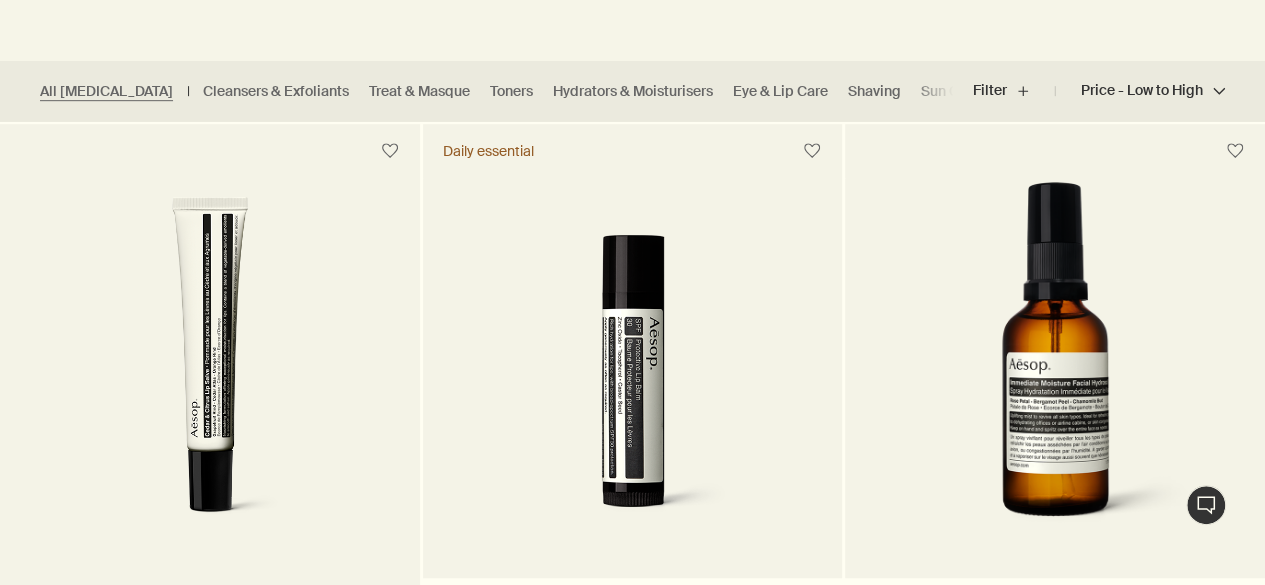 drag, startPoint x: 1152, startPoint y: 178, endPoint x: 415, endPoint y: 253, distance: 740.80634 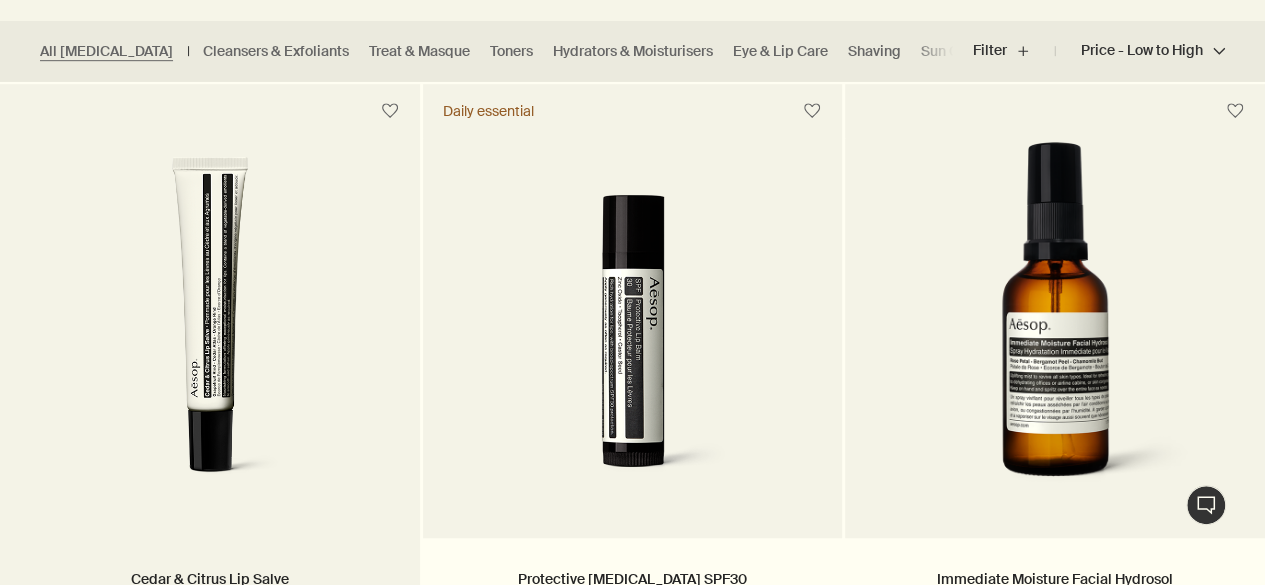 scroll, scrollTop: 592, scrollLeft: 0, axis: vertical 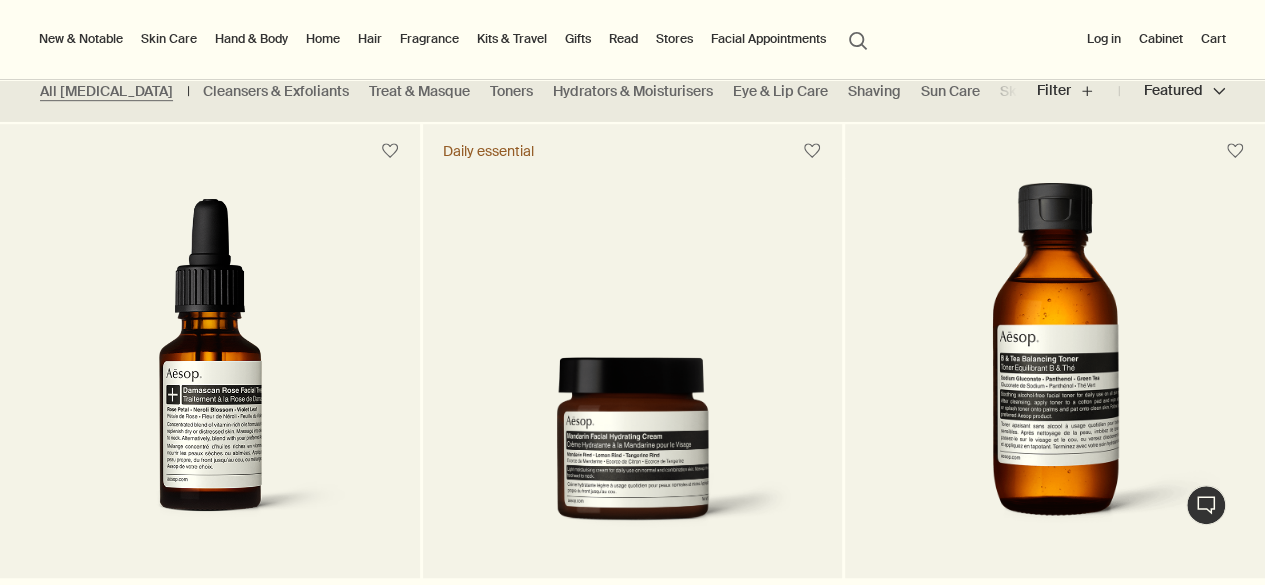 click on "Featured Featured chevron" at bounding box center [1172, 91] 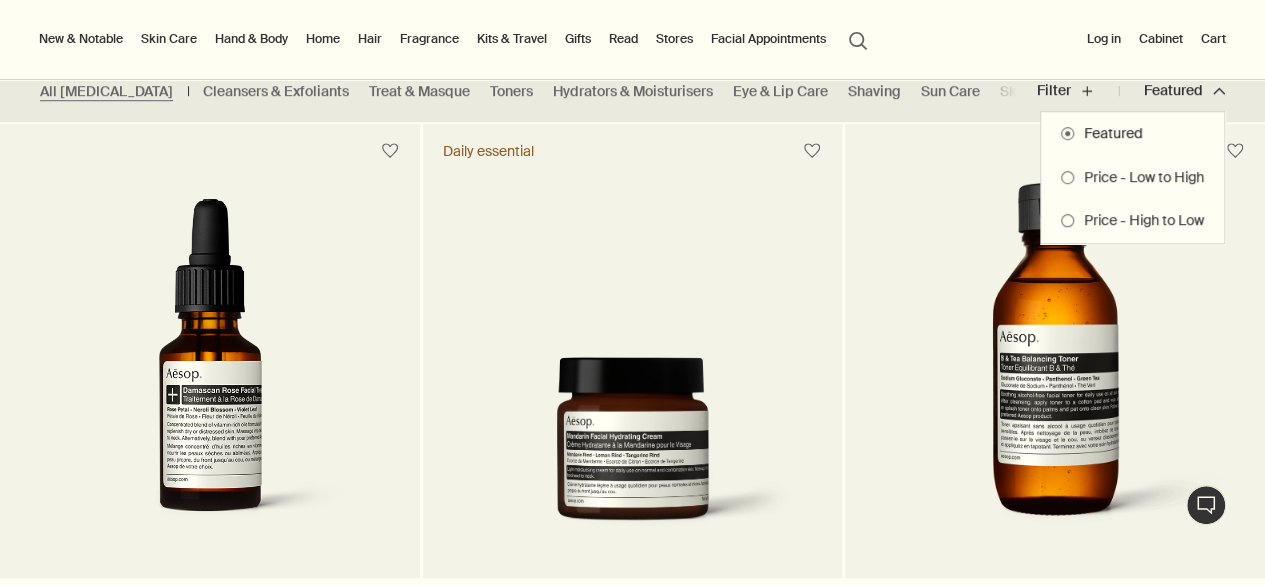 click on "Price - Low to High" at bounding box center [1139, 178] 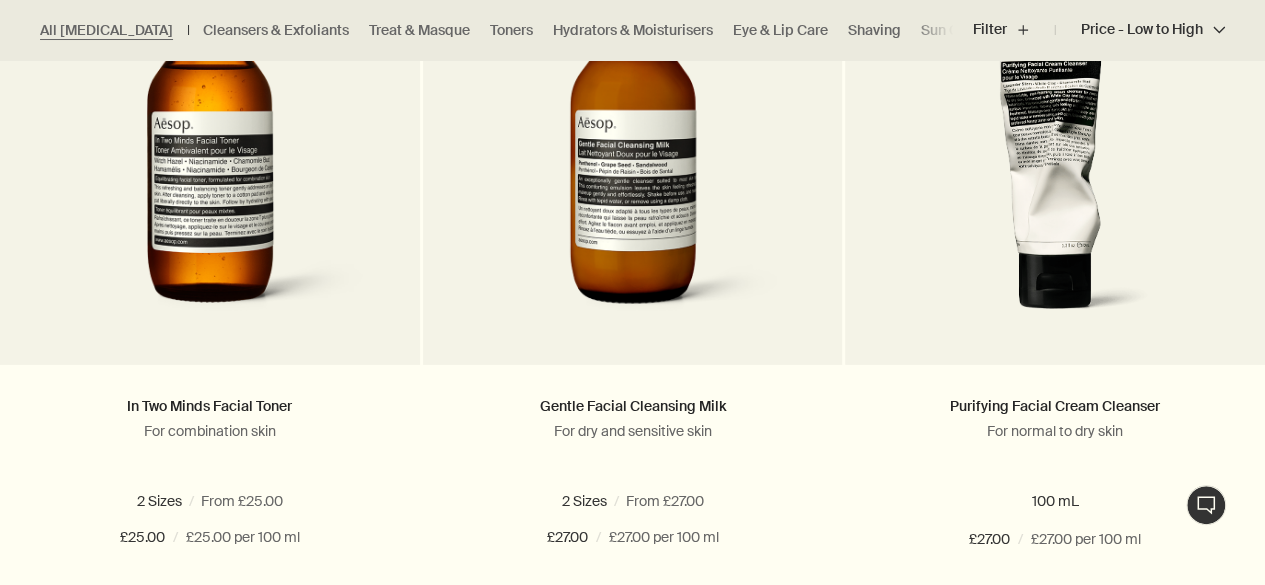 scroll, scrollTop: 2928, scrollLeft: 0, axis: vertical 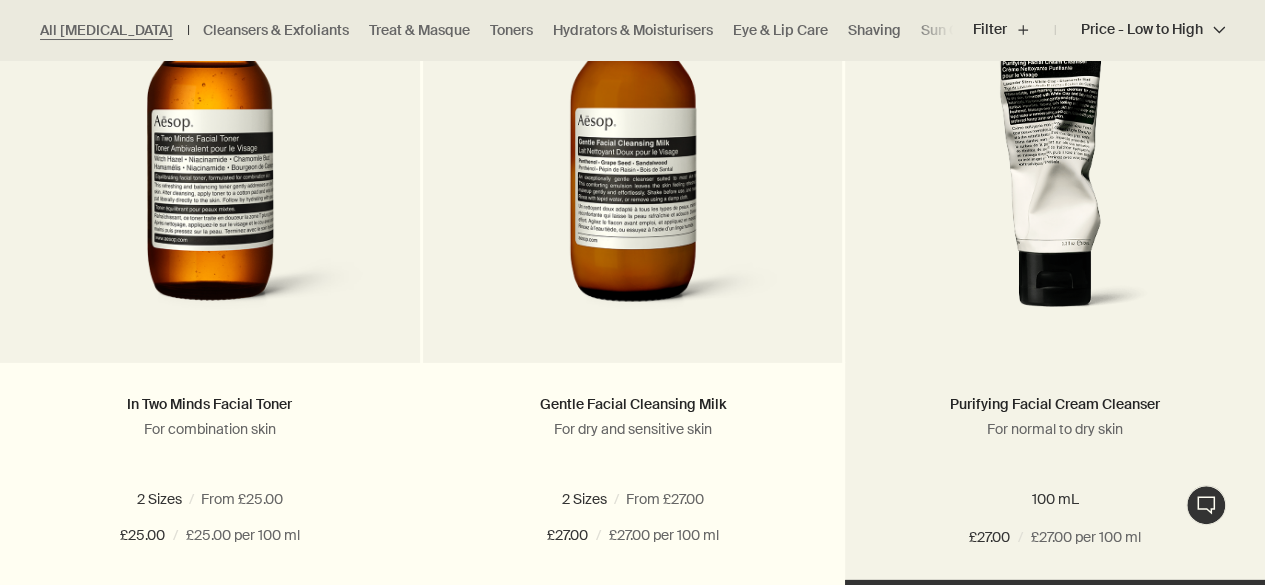 click at bounding box center (1055, 148) 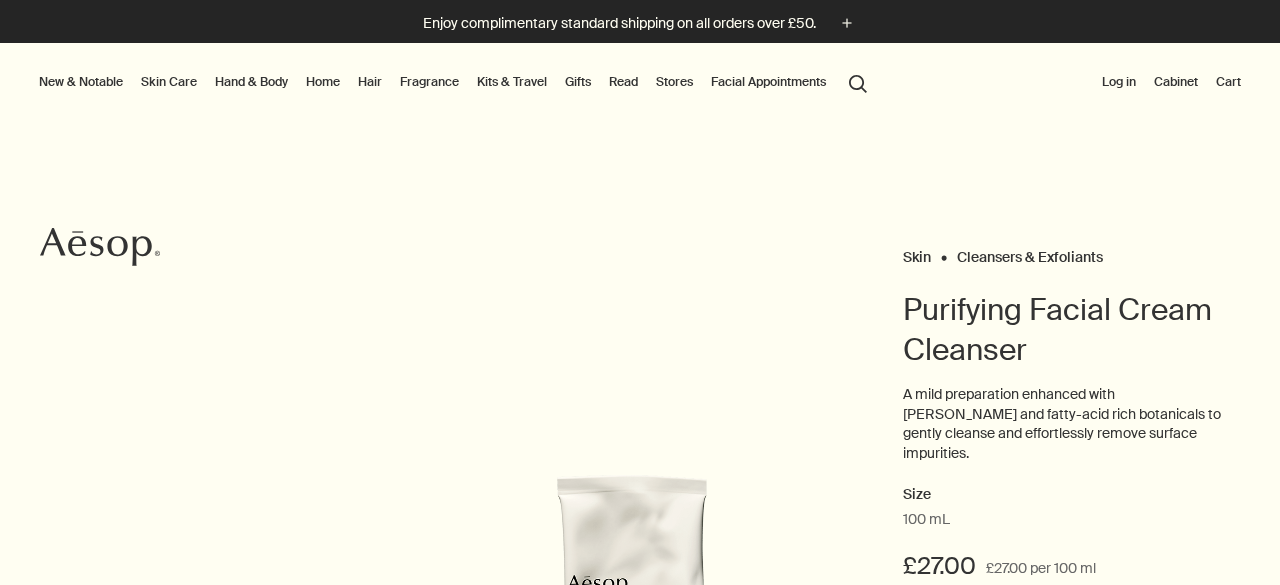 scroll, scrollTop: 0, scrollLeft: 0, axis: both 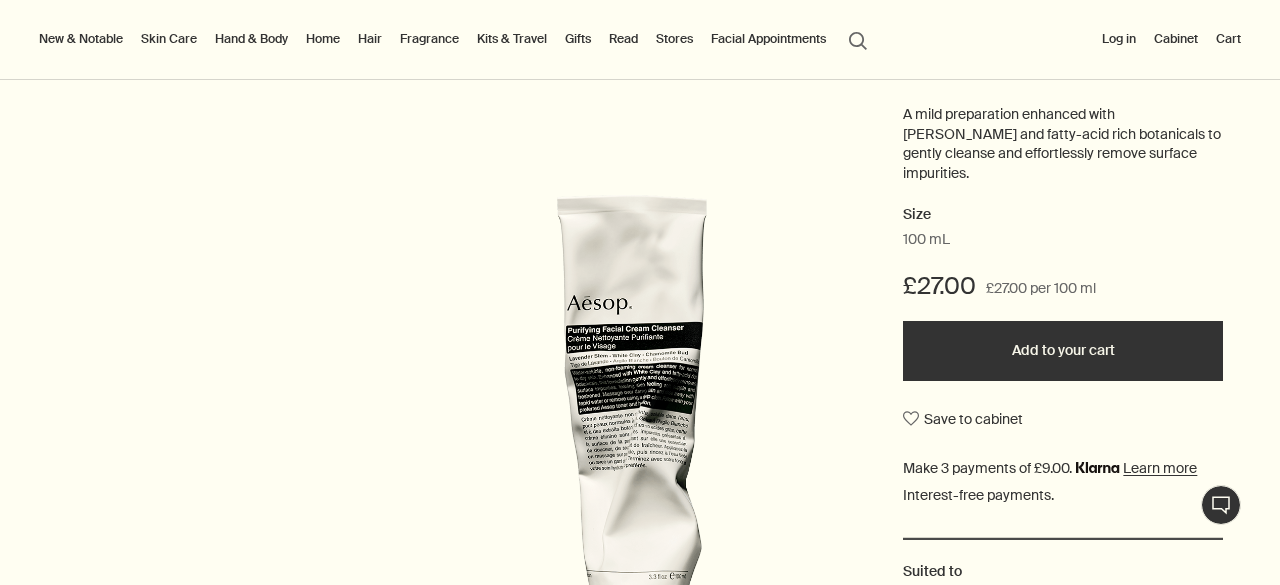 click on "Add to your cart" at bounding box center [1063, 351] 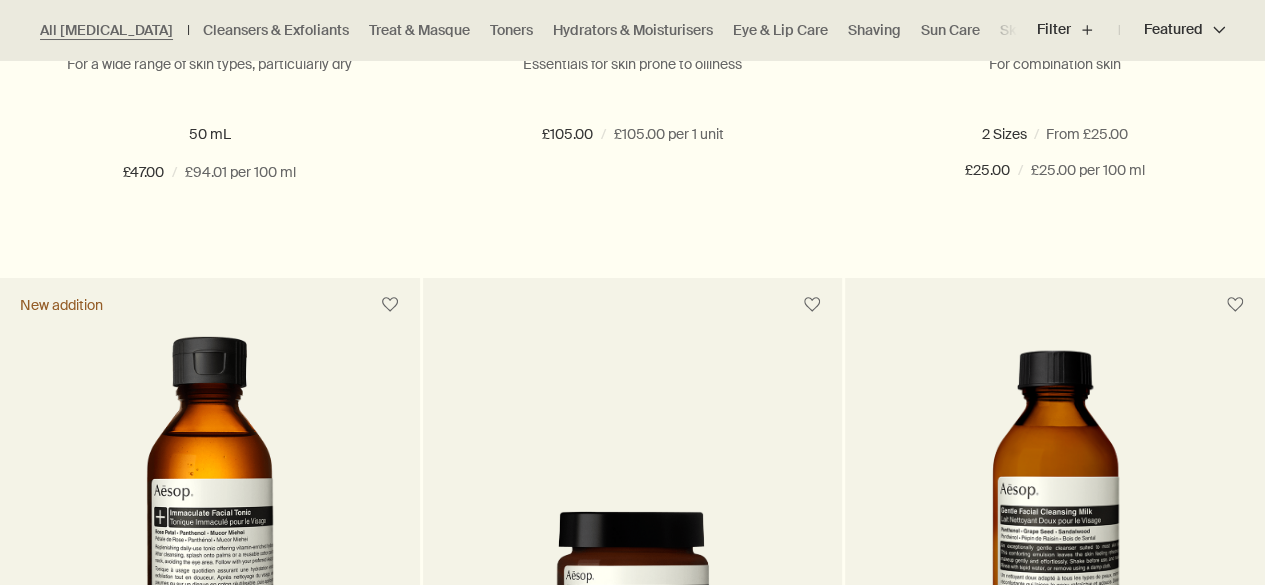 scroll, scrollTop: 3295, scrollLeft: 0, axis: vertical 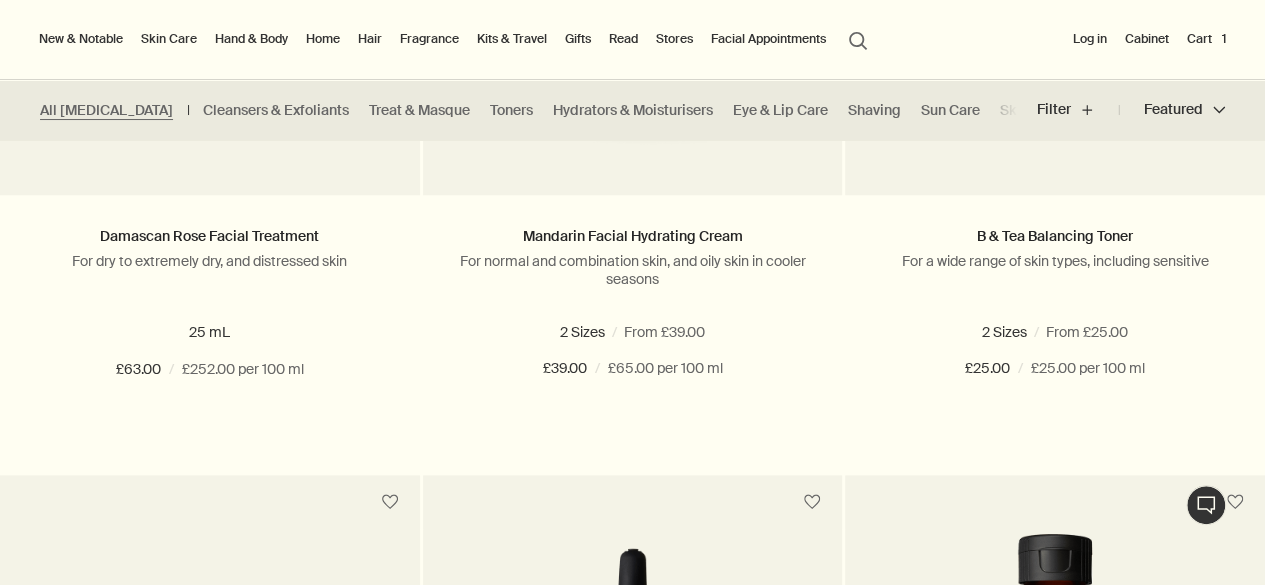 click on "Featured Featured chevron" at bounding box center [1172, 110] 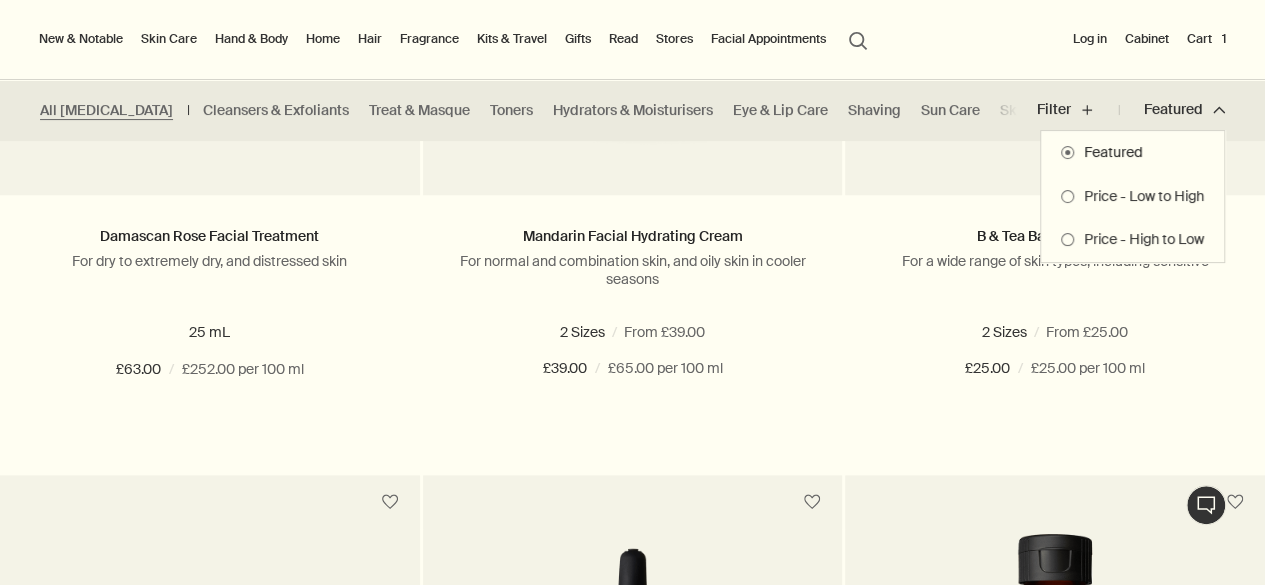 click on "Price - Low to High" at bounding box center (1139, 197) 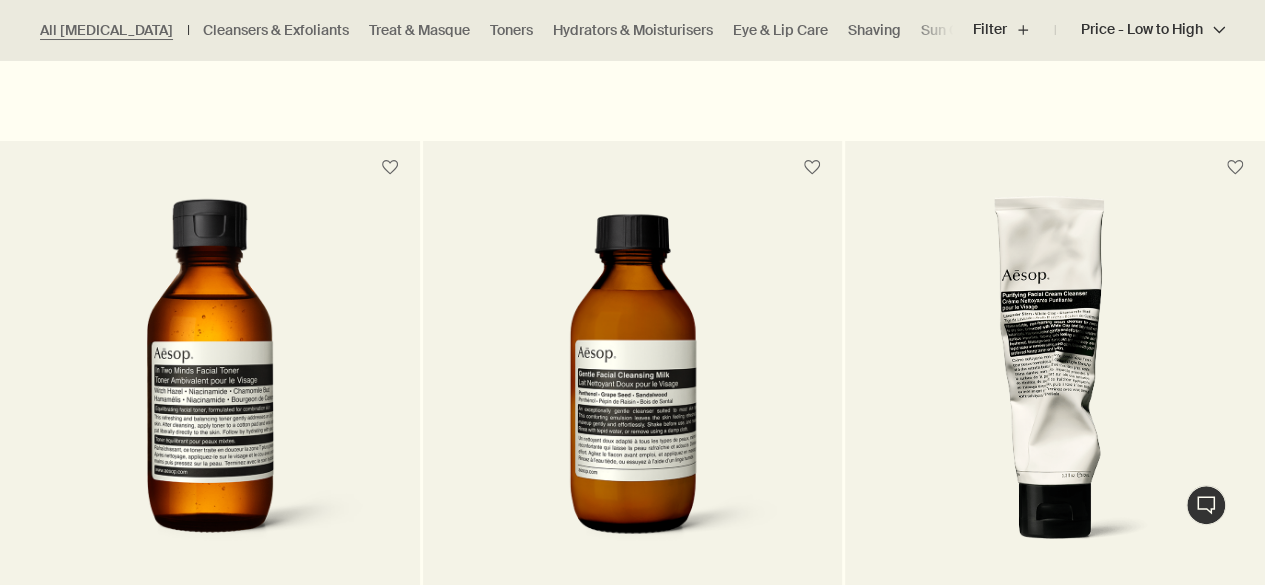 scroll, scrollTop: 2775, scrollLeft: 0, axis: vertical 